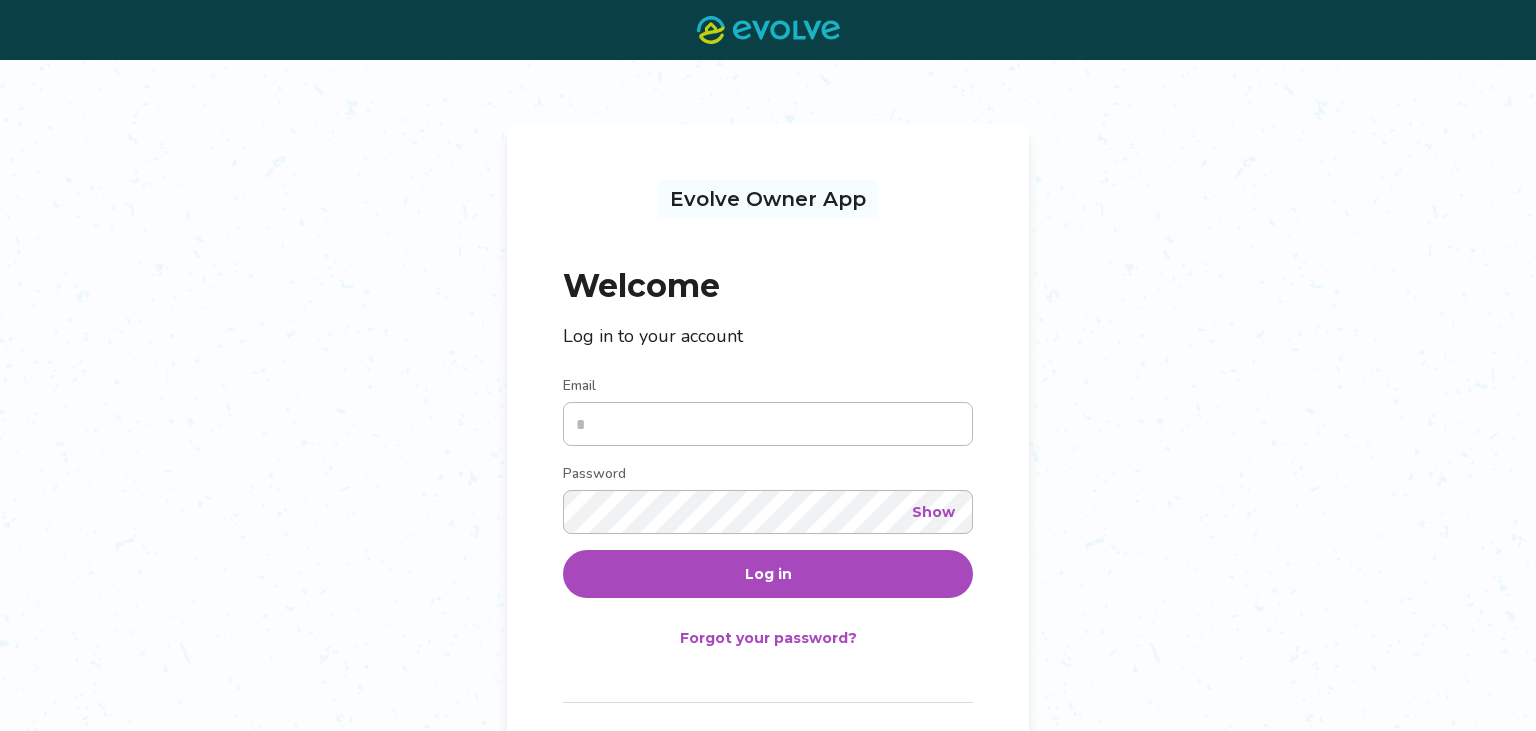 scroll, scrollTop: 0, scrollLeft: 0, axis: both 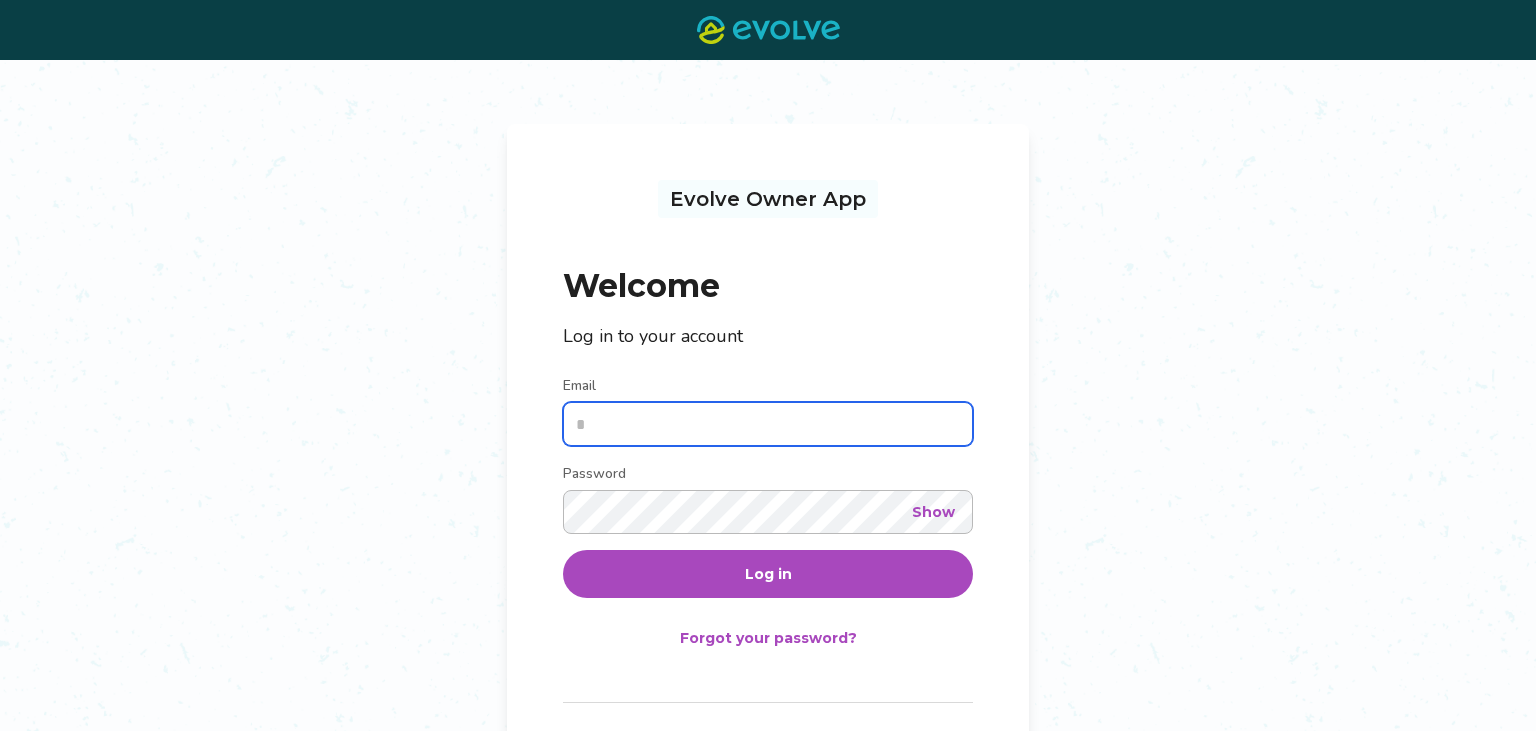 type on "**********" 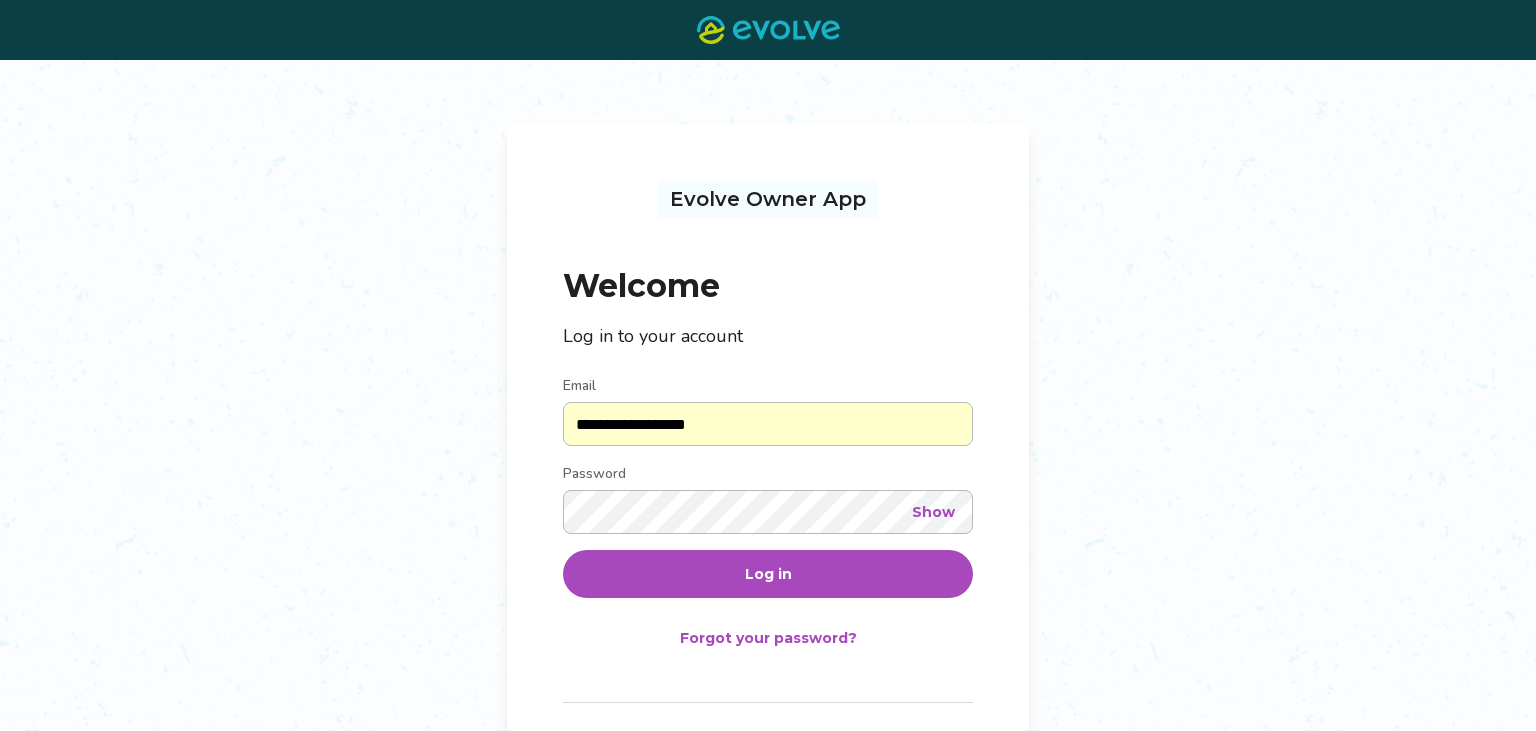 click on "Log in" at bounding box center [768, 574] 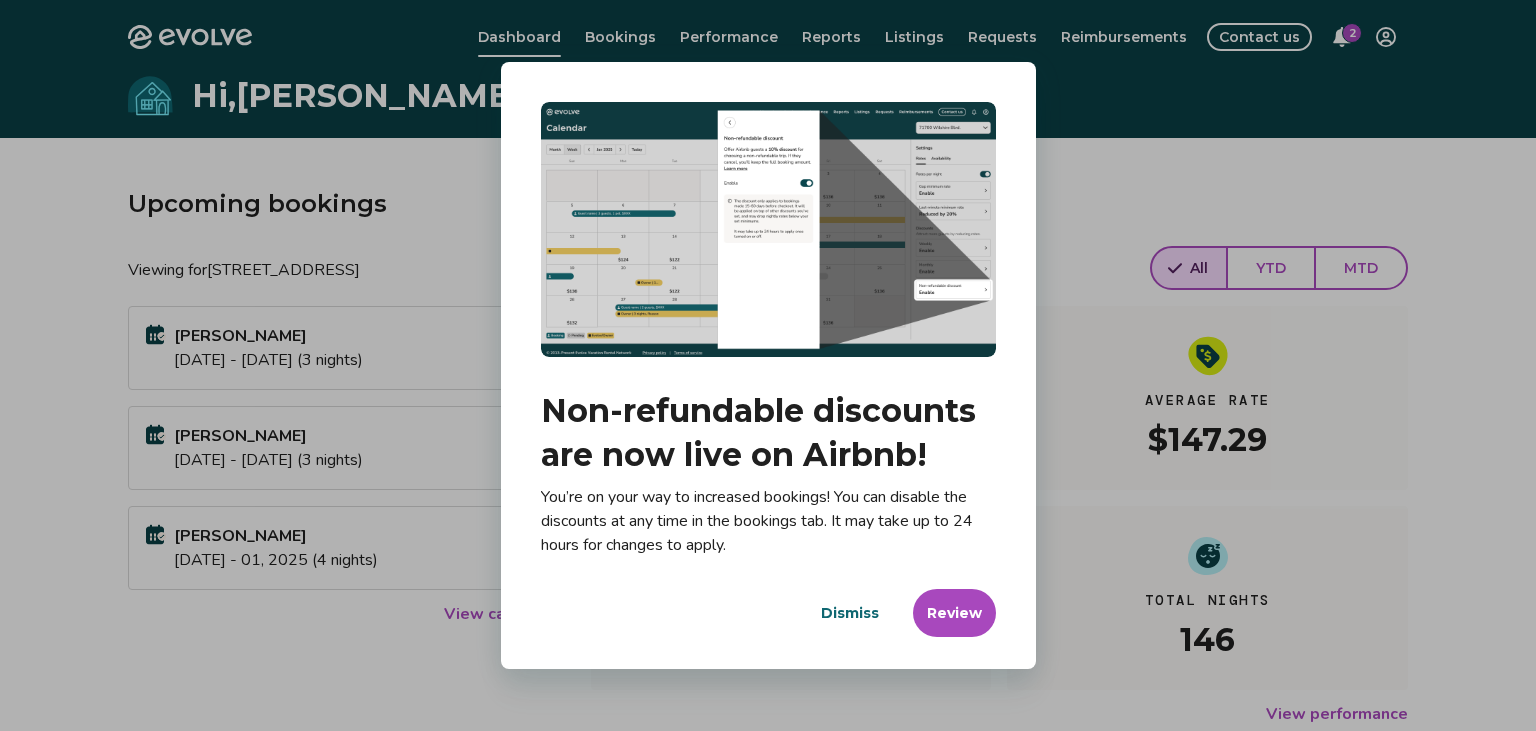 click on "Dismiss" at bounding box center [850, 613] 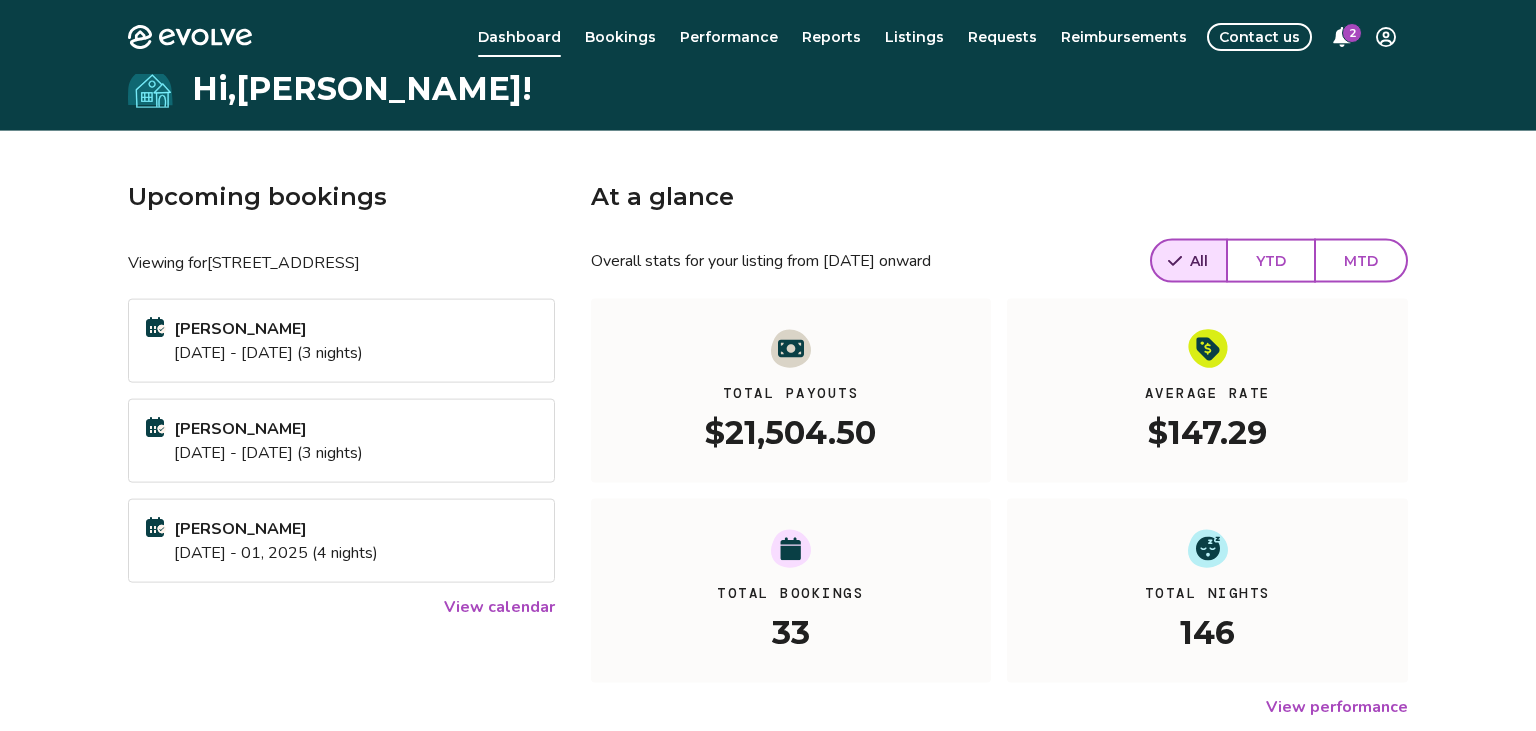 scroll, scrollTop: 0, scrollLeft: 0, axis: both 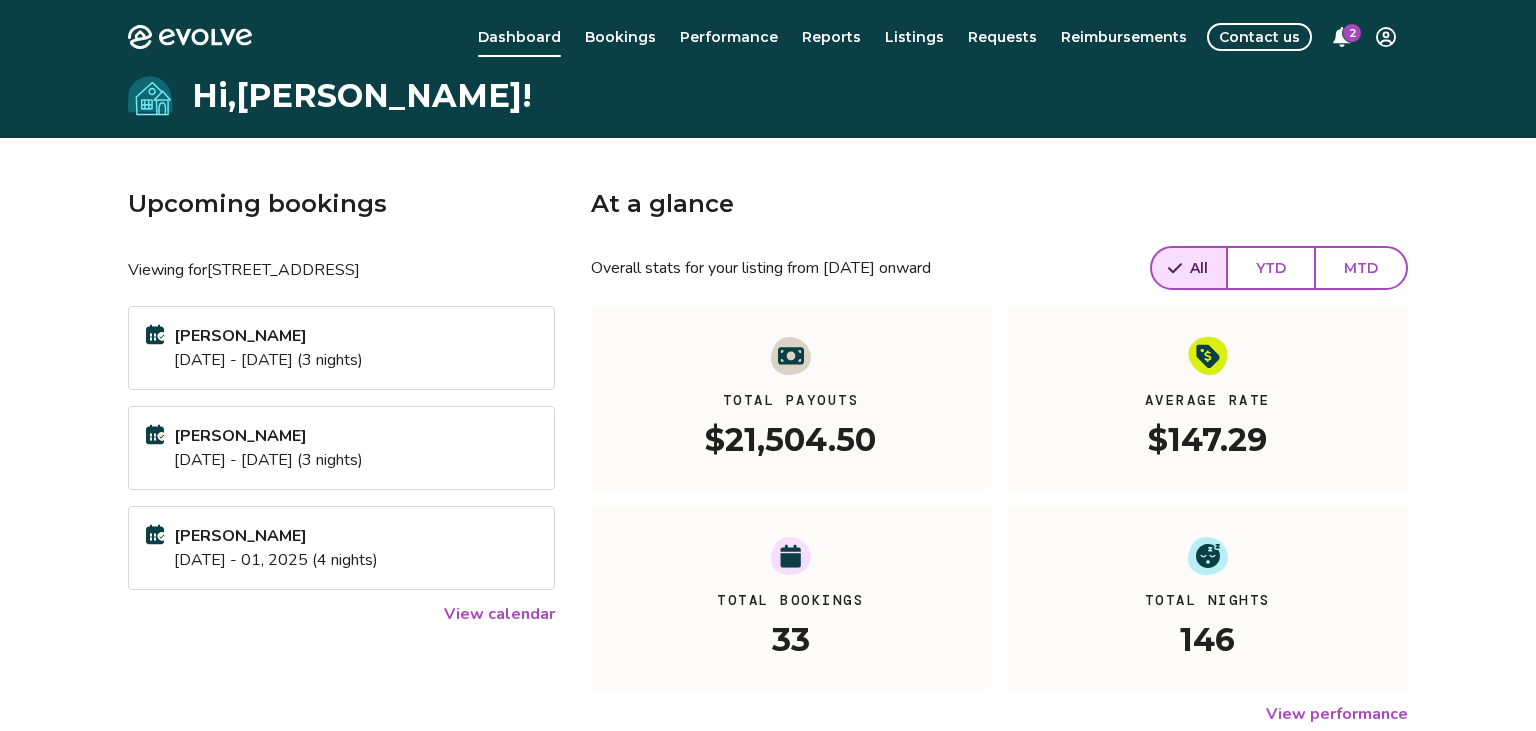 click on "[PERSON_NAME] [DATE] - [DATE] (3 nights)" at bounding box center [341, 348] 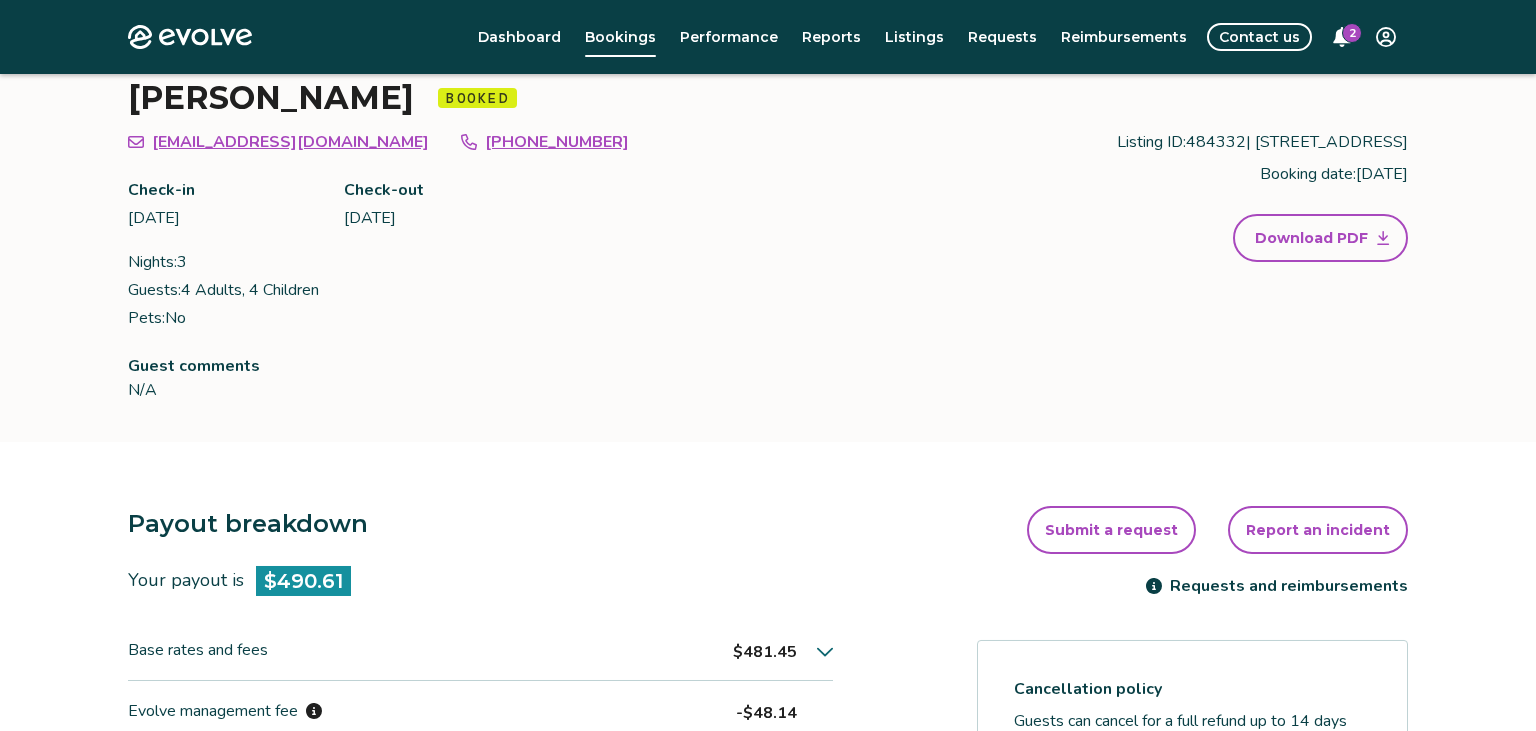scroll, scrollTop: 0, scrollLeft: 0, axis: both 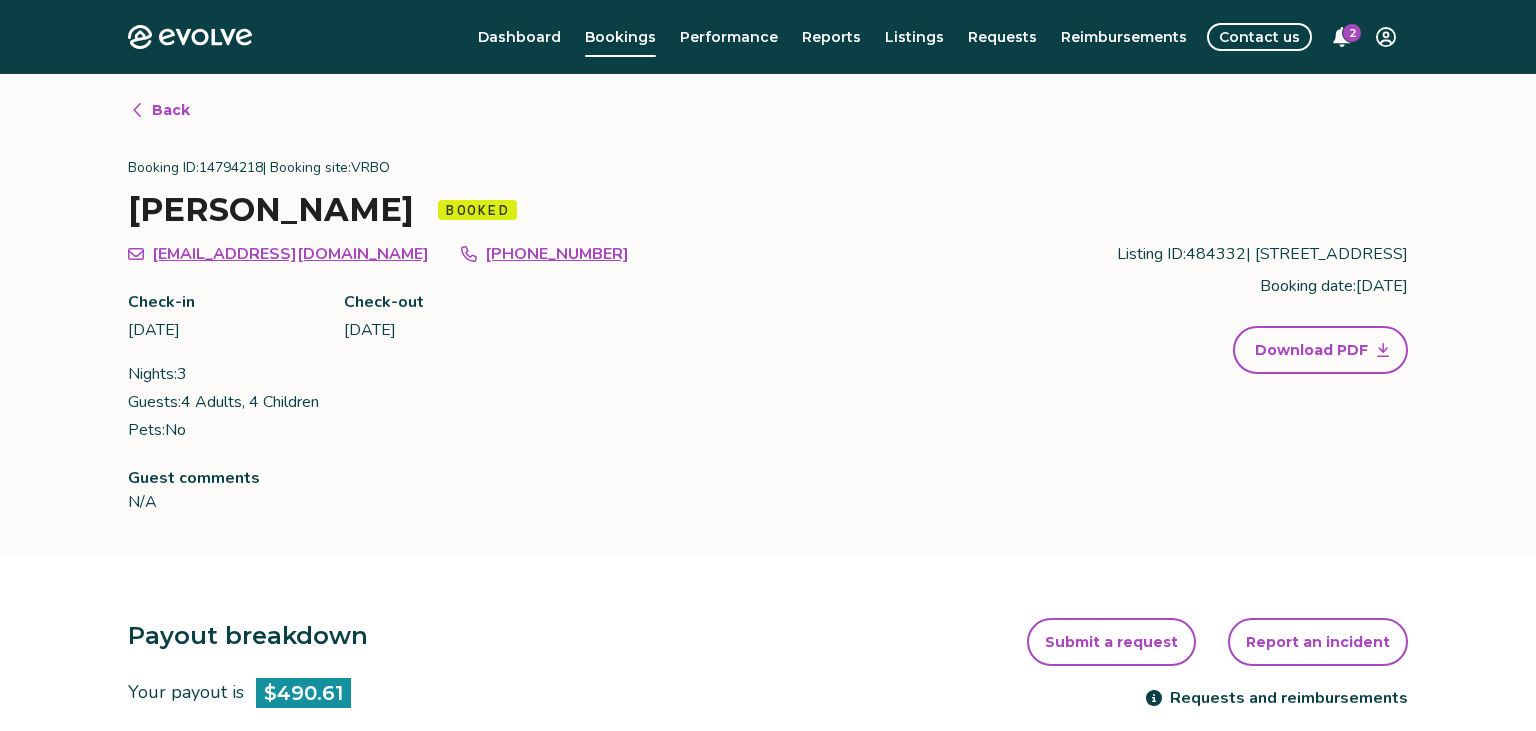 click on "Evolve Dashboard Bookings Performance Reports Listings Requests Reimbursements Contact us 2 Back Booking ID:  14794218  | Booking site:  VRBO [PERSON_NAME] Booked [EMAIL_ADDRESS][DOMAIN_NAME] [PHONE_NUMBER] Check-in [DATE] Check-out [DATE] Nights:  3 Guests:  4 Adults, 4 Children Pets:  No Listing ID:  484332  |   1103 S Dream Terrace Booking date:  [DATE] Download PDF Guest comments N/A Payout breakdown Your payout is $490.61 Base rates and fees $481.45 Evolve management fee -$48.14 Your tax responsibility $57.31 Your payout $490.61 It may take 5-9 business days for payouts to appear in your bank account after a guest checks in. Transactions and line items Transactions Line items Processing date Amount Transactions total $490.61 [DATE] $490.61 Submit a request Report an incident Requests and reimbursements Cancellation policy Cancel guest booking   [PHONE_NUMBER] . Request to cancel booking © 2013-Present Evolve Vacation Rental Network Privacy Policy | Terms of Service" at bounding box center (768, 783) 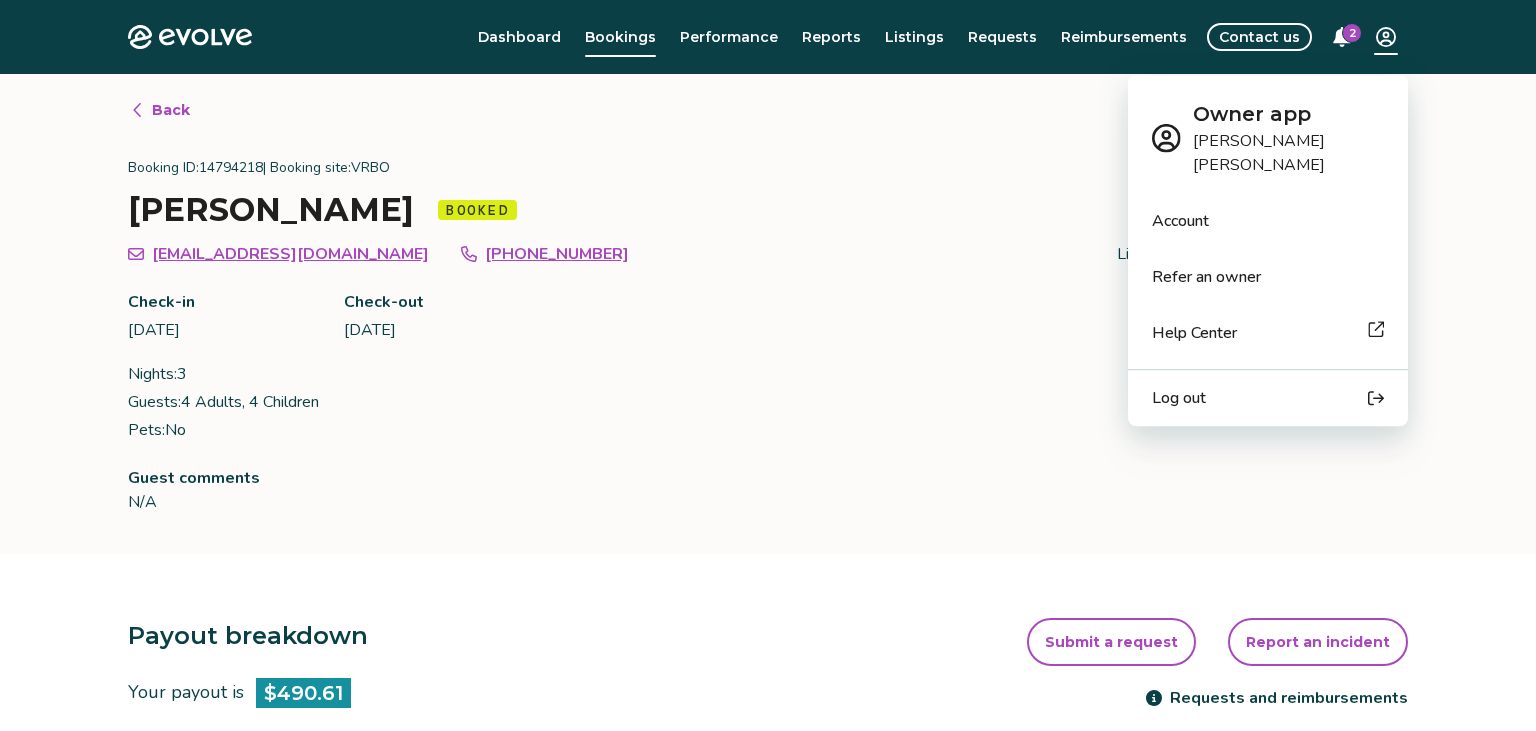 click on "Log out" at bounding box center [1179, 398] 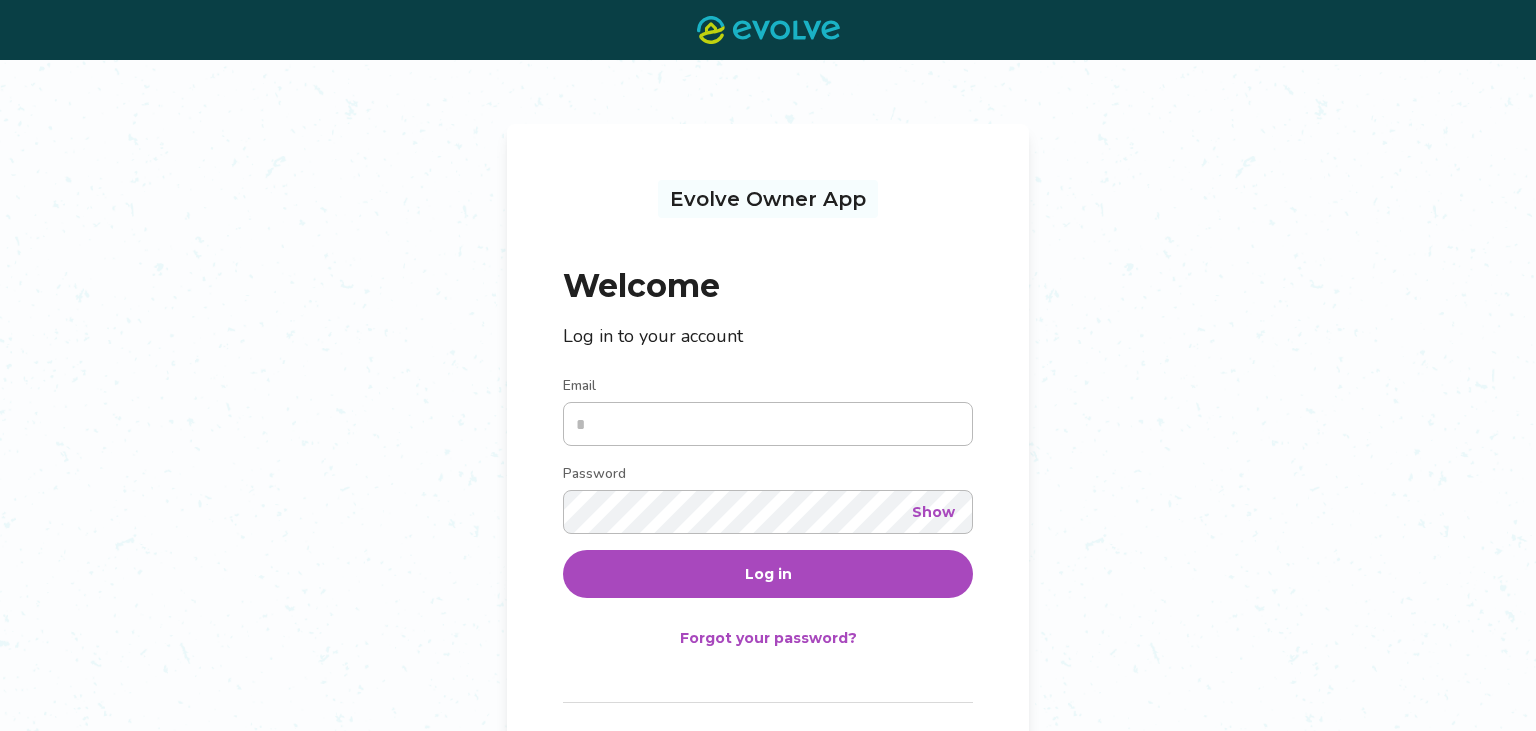 scroll, scrollTop: 0, scrollLeft: 0, axis: both 